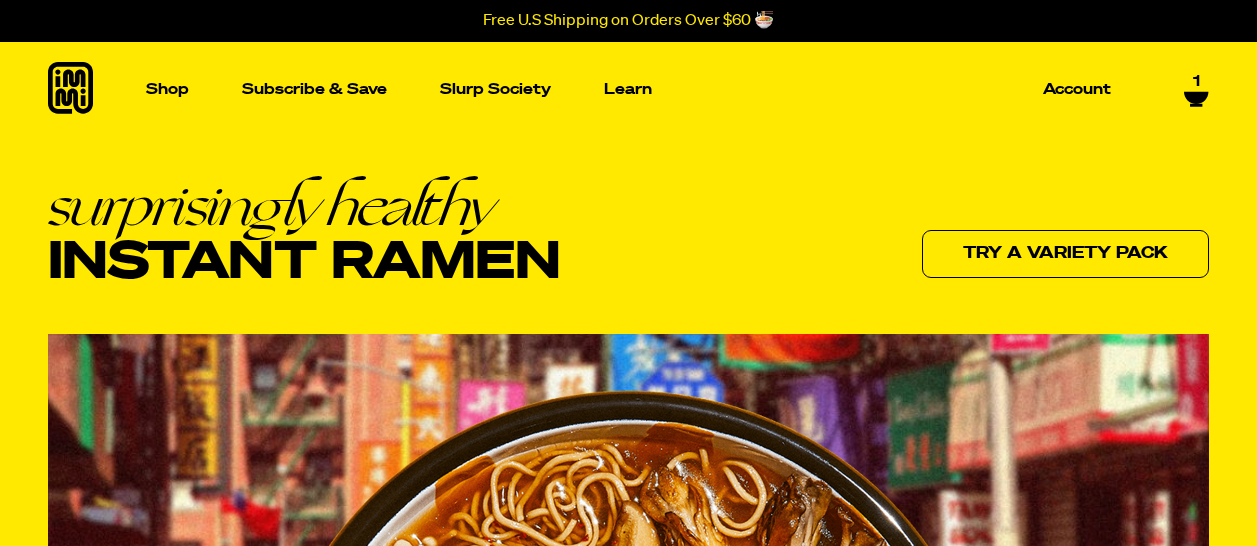 scroll, scrollTop: 900, scrollLeft: 0, axis: vertical 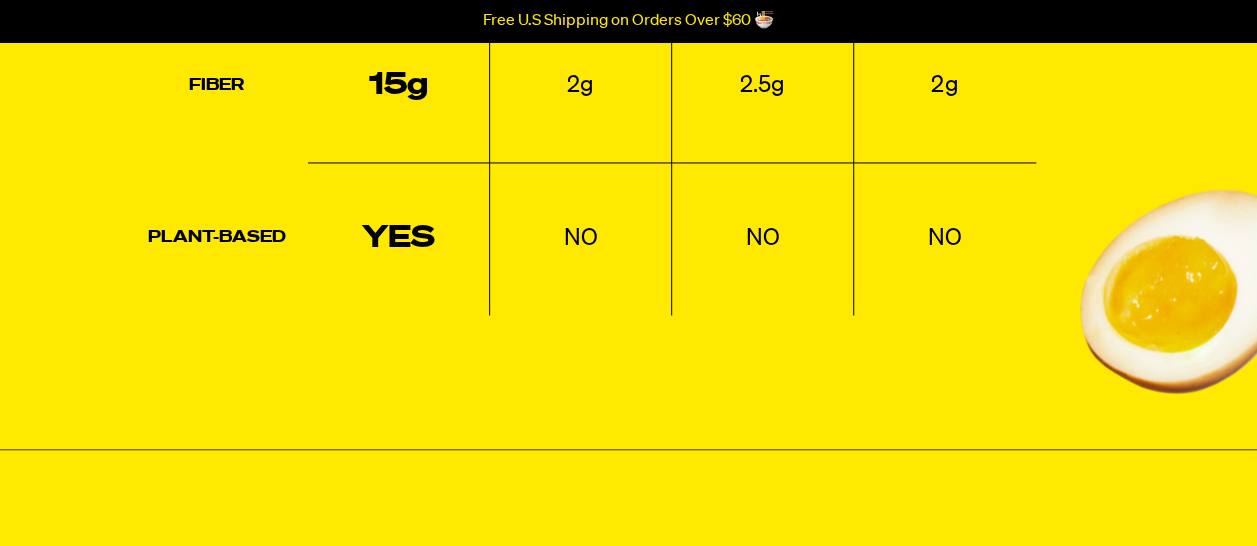 click on "Net Carbs
5g
40g
37g
34g
Protein
24g
6g
7g
6g
Sodium
900mg
1070mg
1190mg
1310mg
Fiber
15g
2g
2.5g
2g
Plant-based
YES
NO
NO
NO" at bounding box center (628, -65) 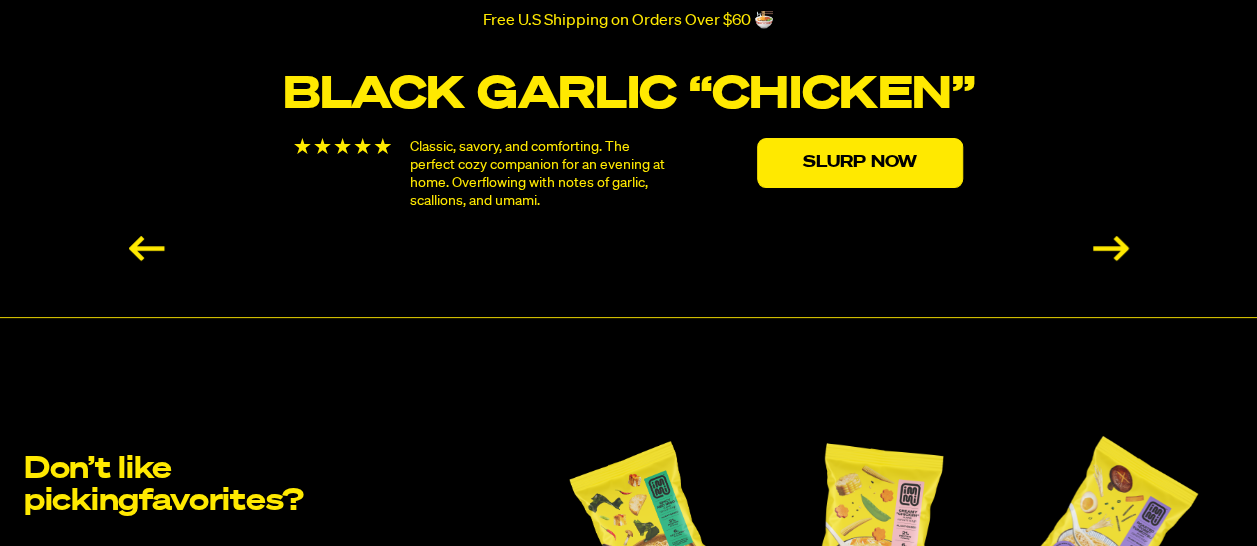 scroll, scrollTop: 3600, scrollLeft: 0, axis: vertical 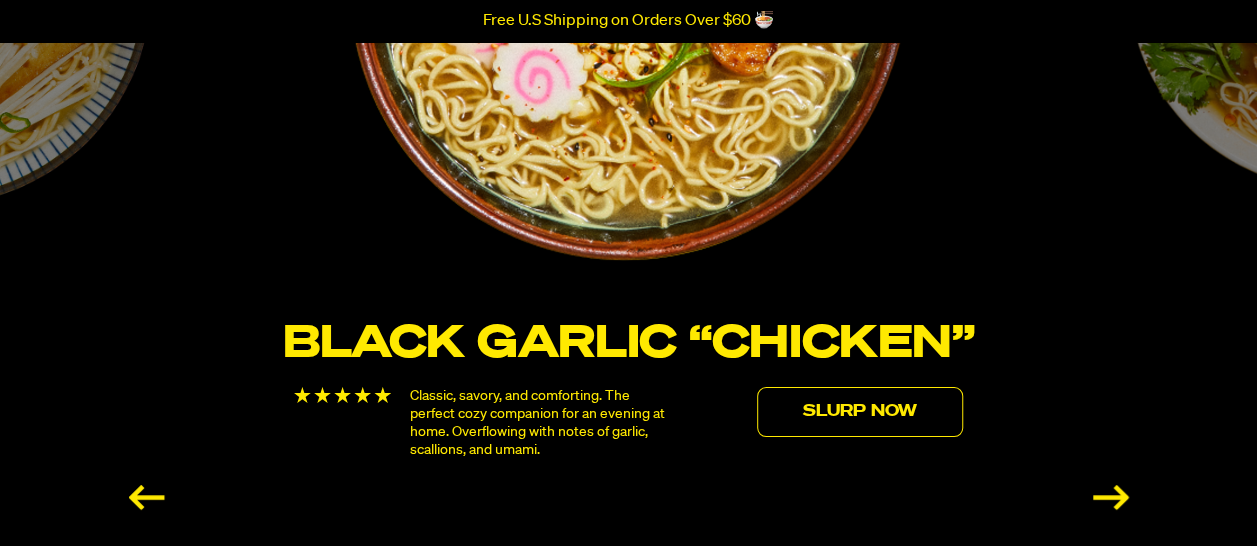 click on "Slurp Now" at bounding box center [860, 412] 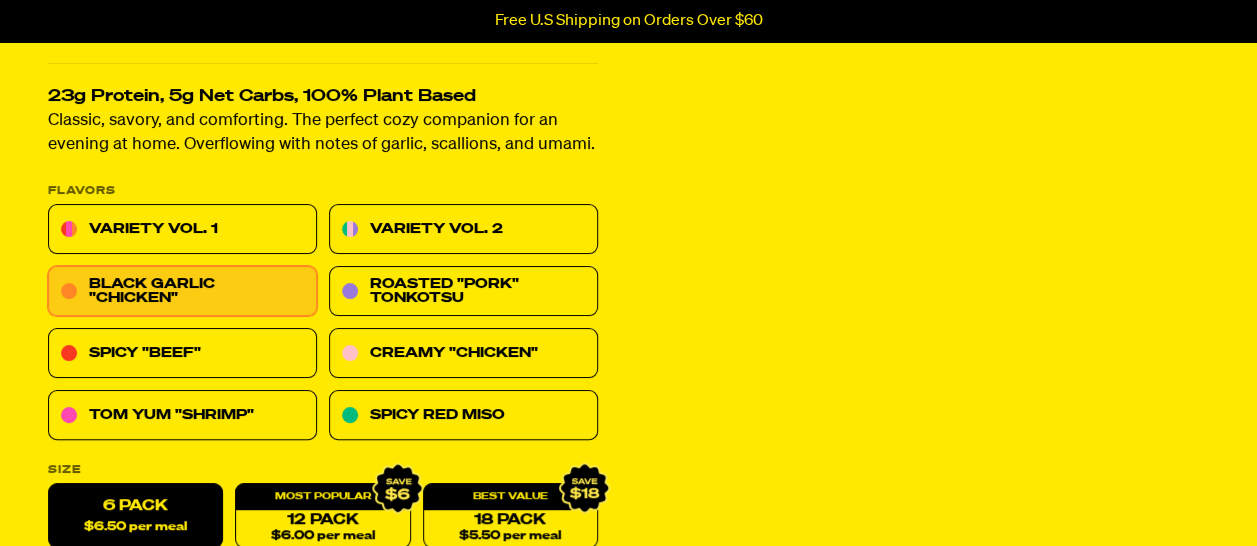 scroll, scrollTop: 200, scrollLeft: 0, axis: vertical 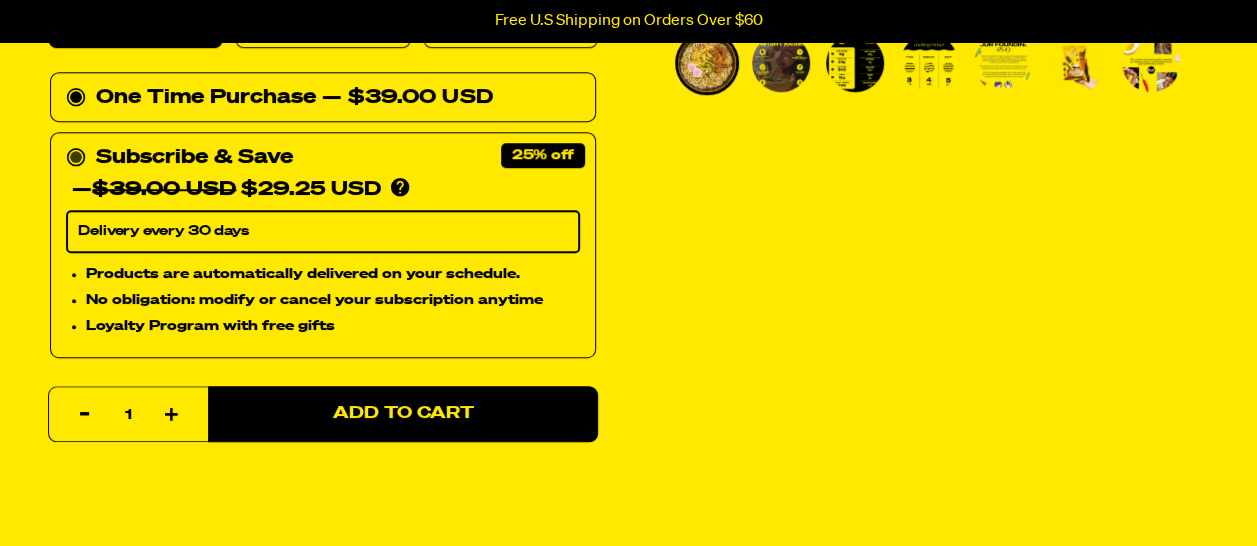 click 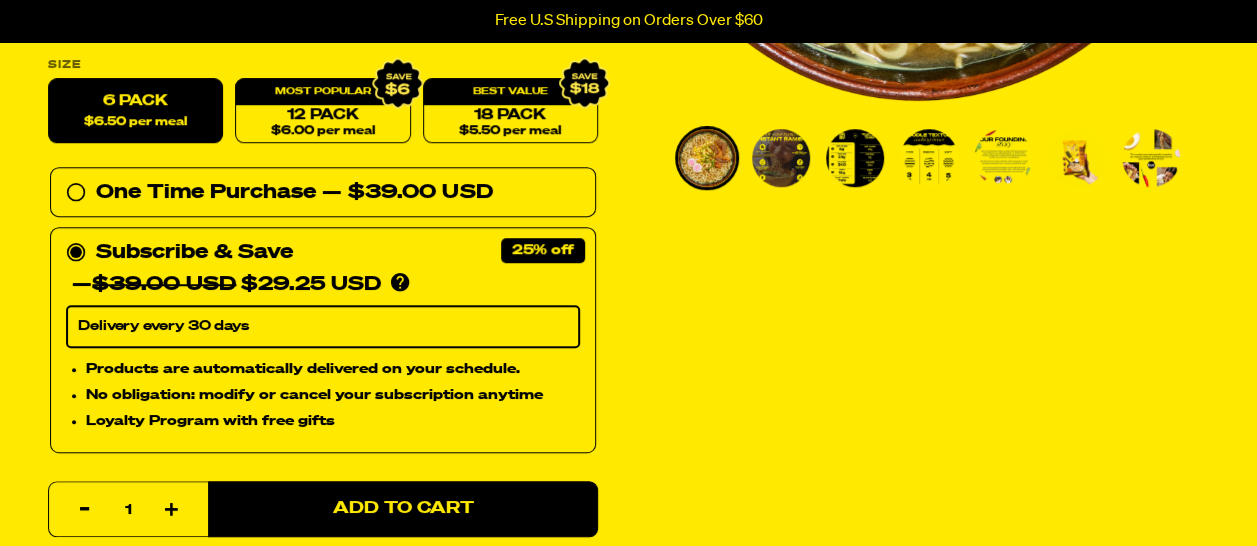 scroll, scrollTop: 600, scrollLeft: 0, axis: vertical 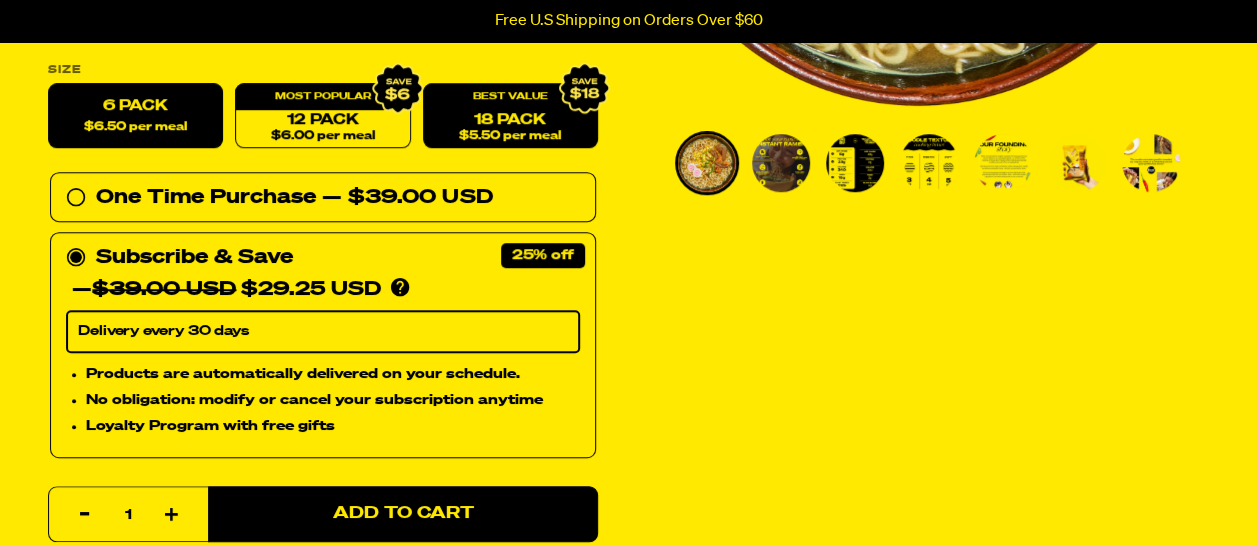 click on "18 Pack  $5.50 per meal" at bounding box center (510, 116) 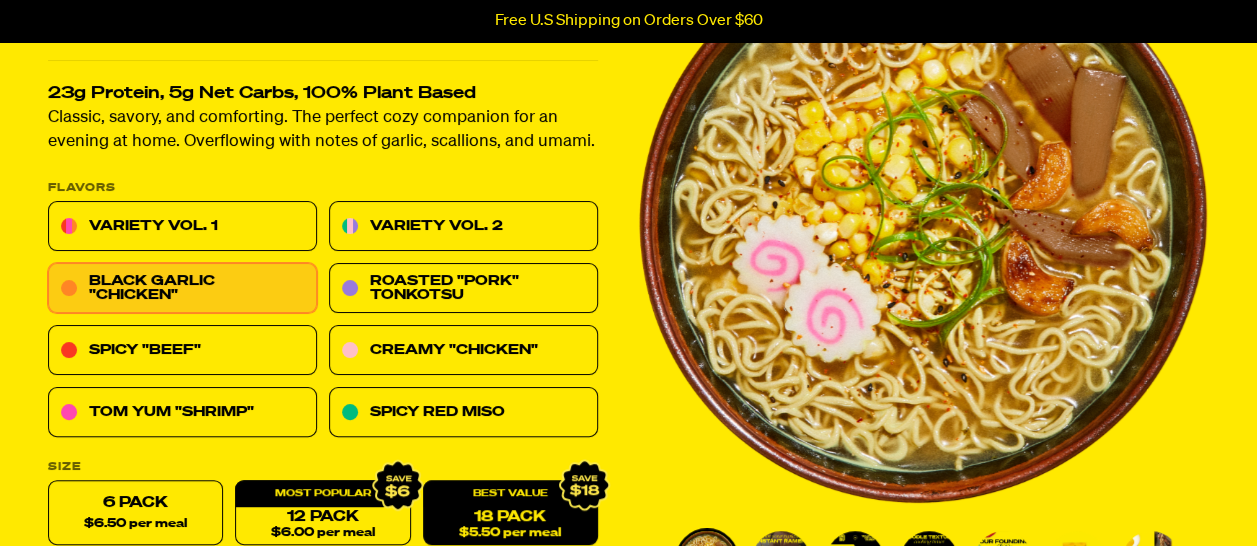 scroll, scrollTop: 200, scrollLeft: 0, axis: vertical 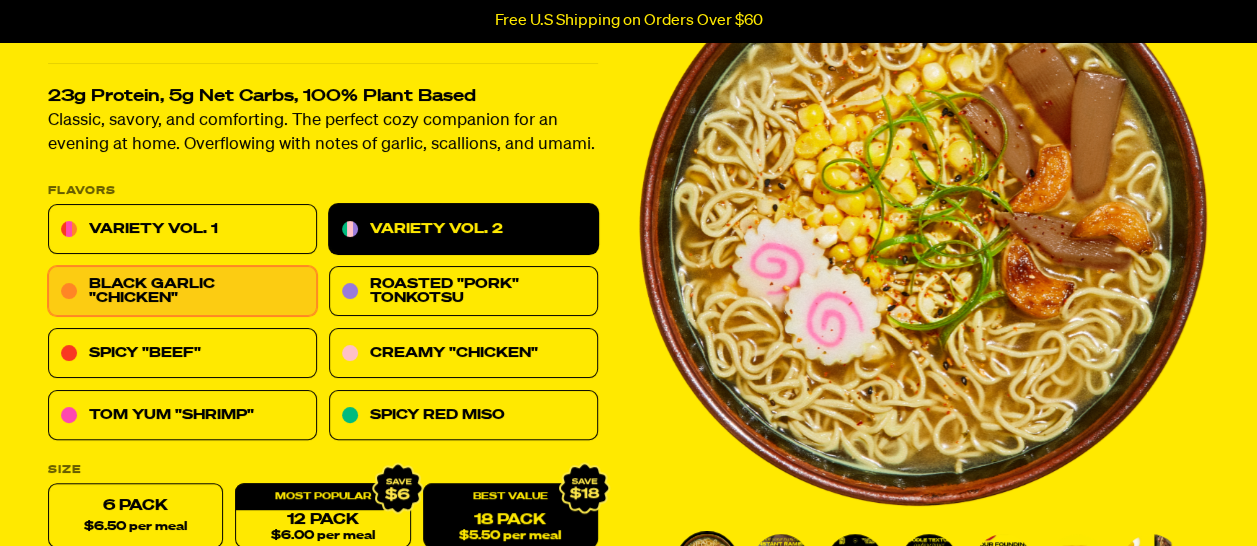 click on "Variety Vol. 2" at bounding box center (463, 230) 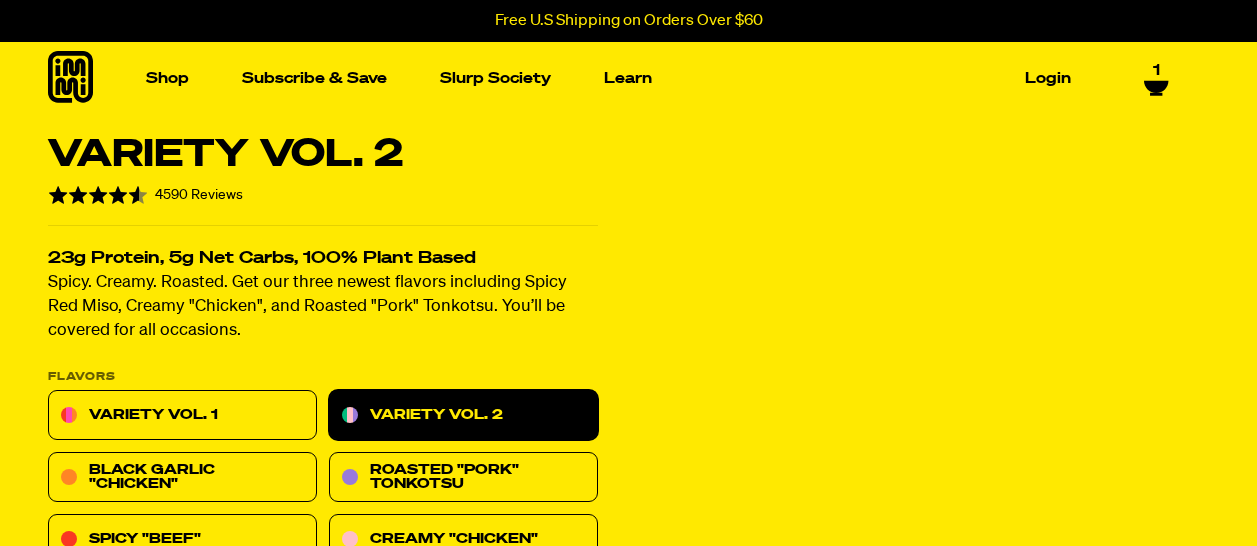 select on "Every 30 Days" 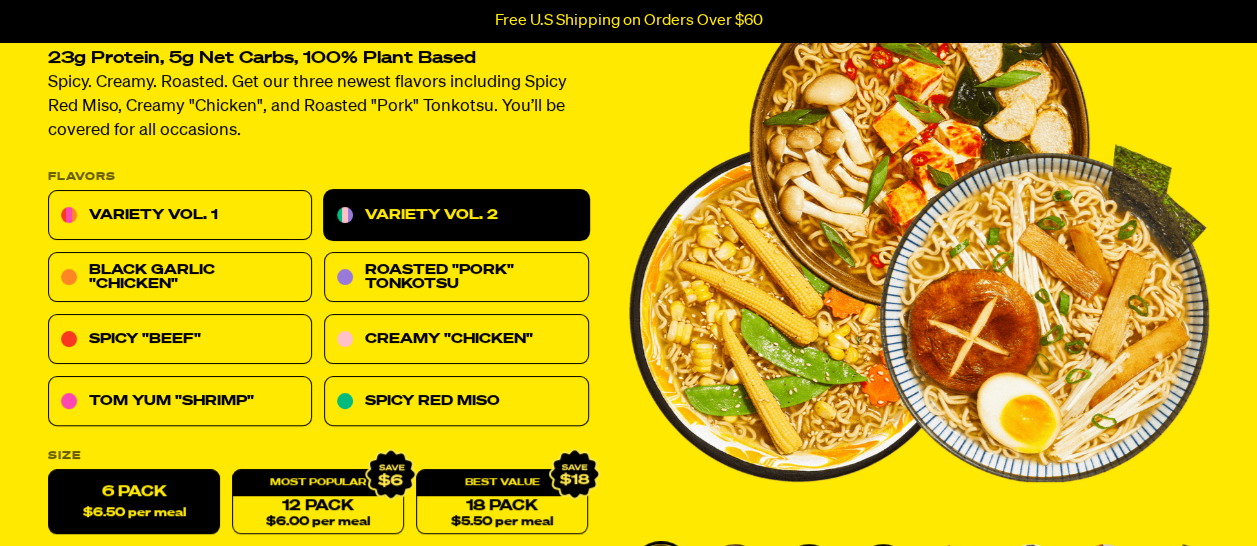 scroll, scrollTop: 200, scrollLeft: 0, axis: vertical 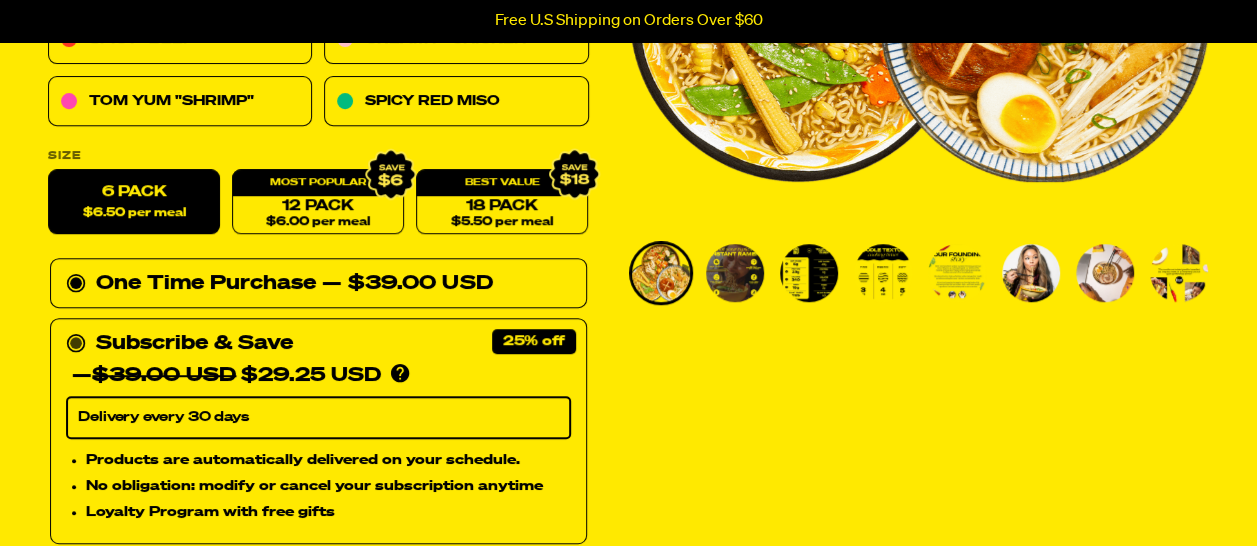 click 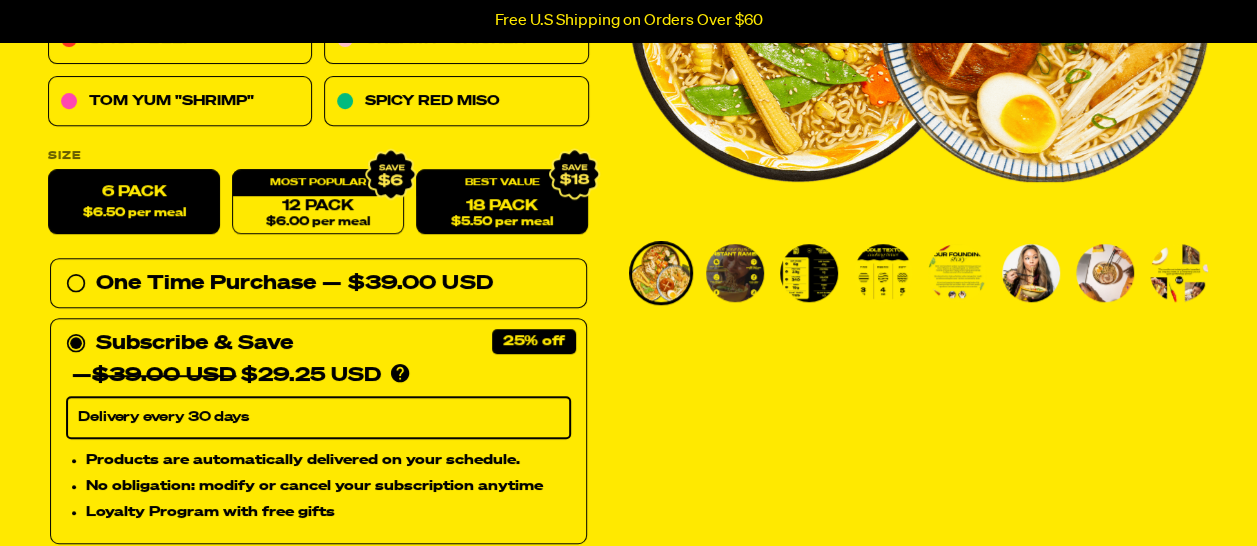click on "18 Pack  $5.50 per meal" at bounding box center [502, 202] 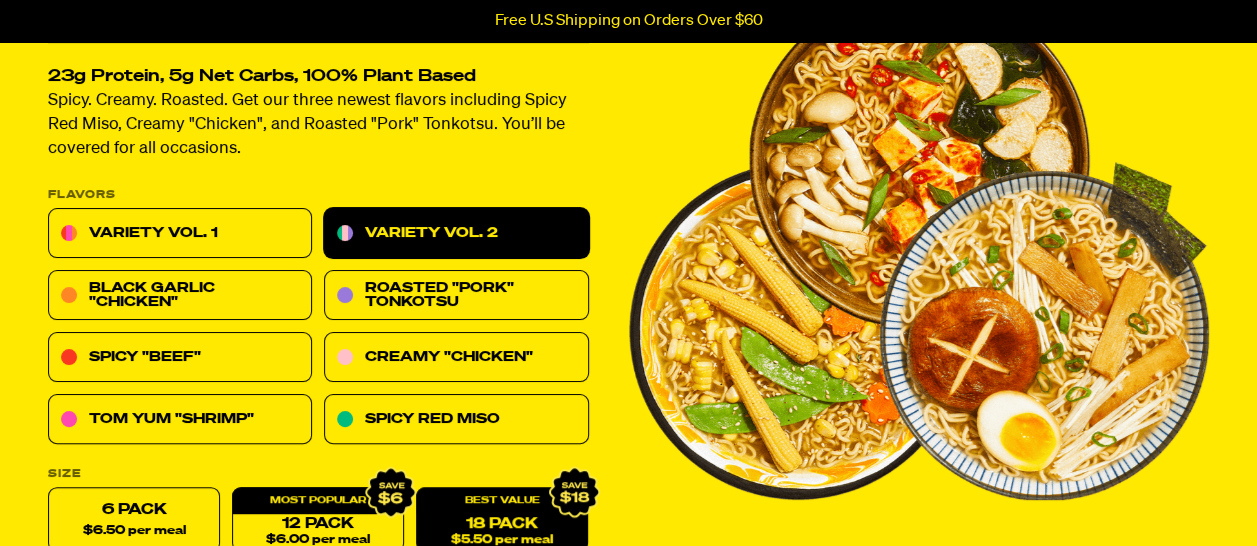 scroll, scrollTop: 0, scrollLeft: 0, axis: both 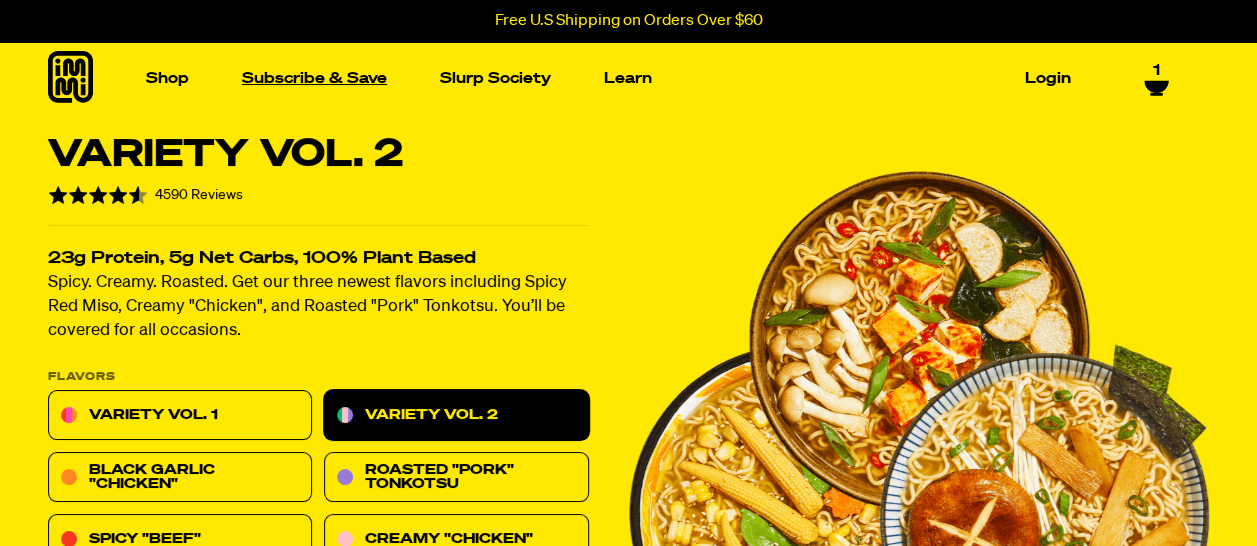 click on "Subscribe & Save" at bounding box center [314, 78] 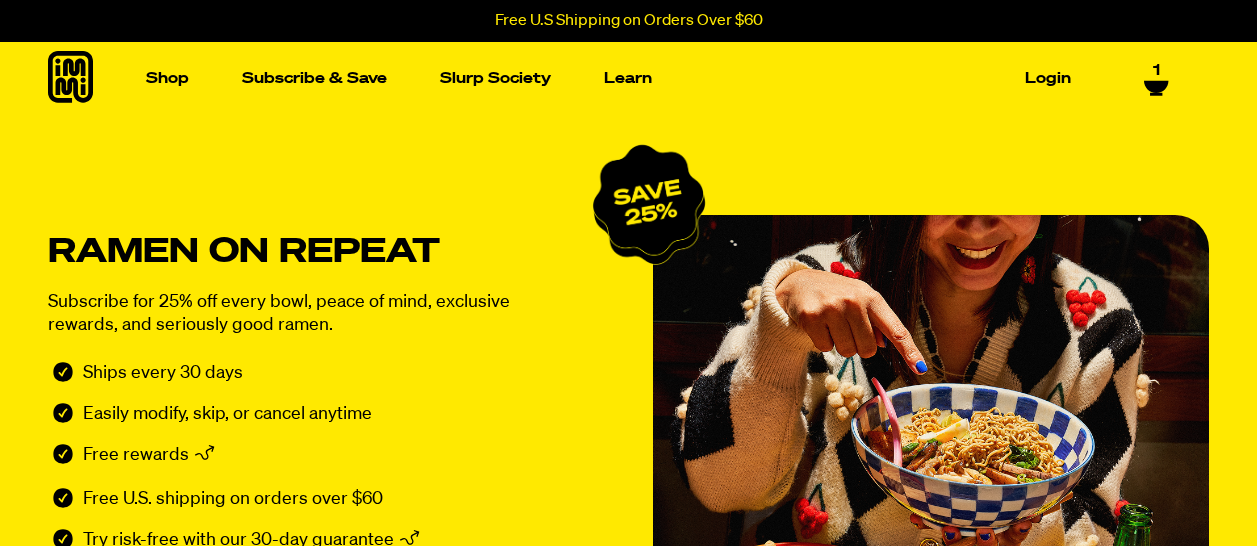 scroll, scrollTop: 0, scrollLeft: 0, axis: both 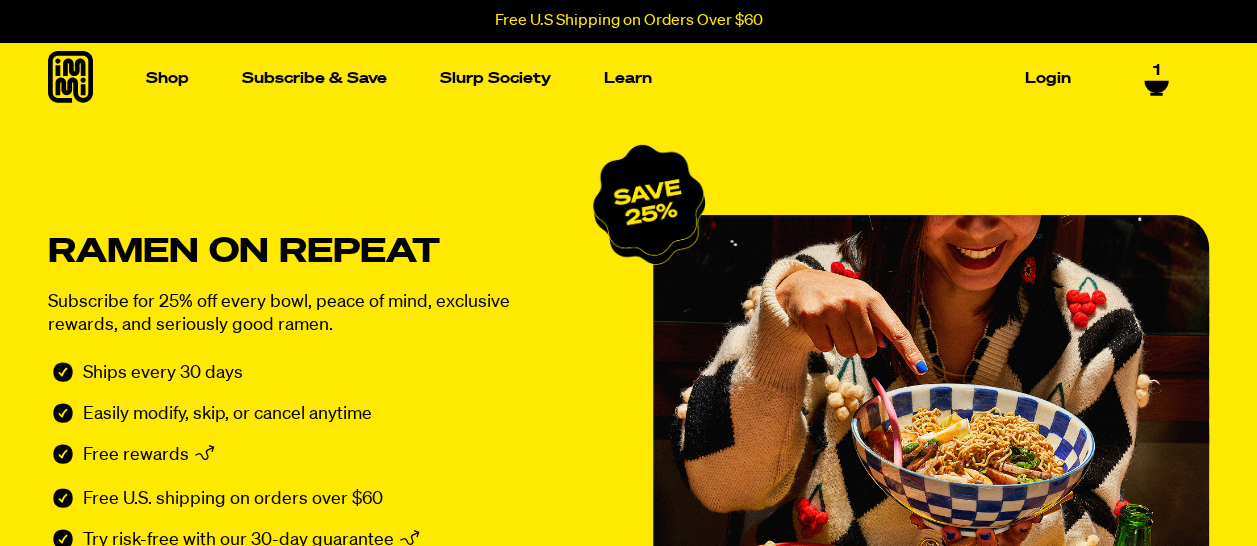 select on "Every 30 Days" 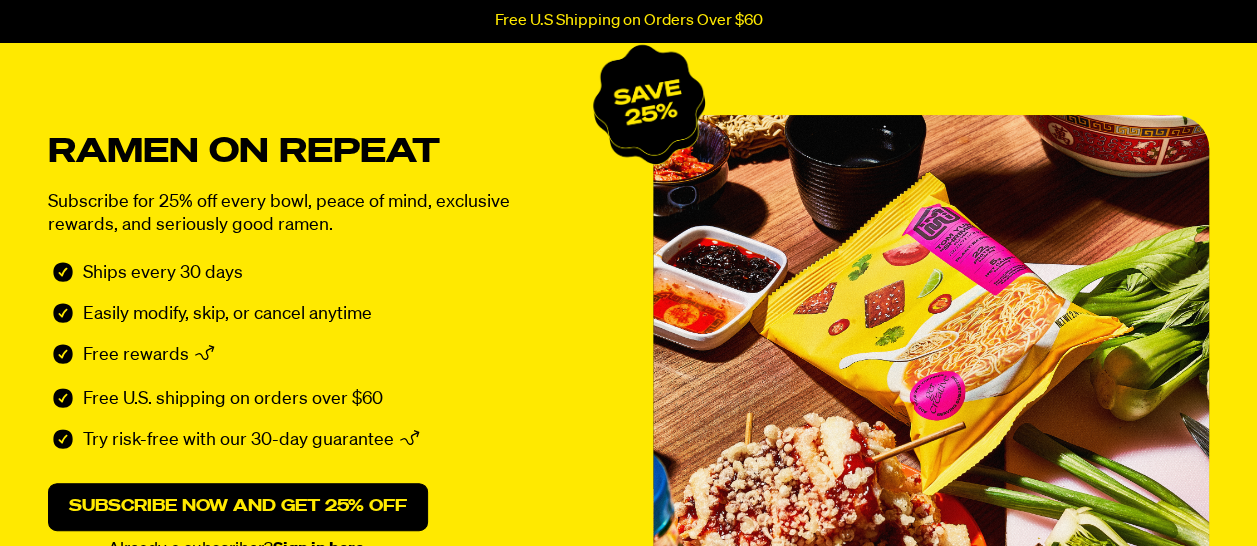 scroll, scrollTop: 300, scrollLeft: 0, axis: vertical 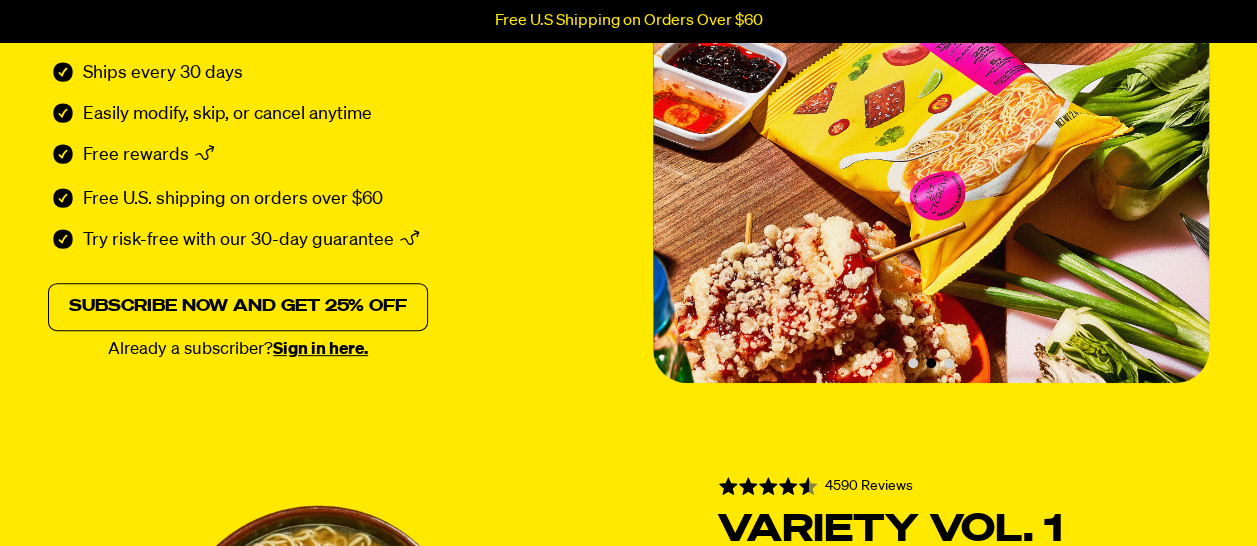 click on "Subscribe now and get 25% off" at bounding box center (238, 307) 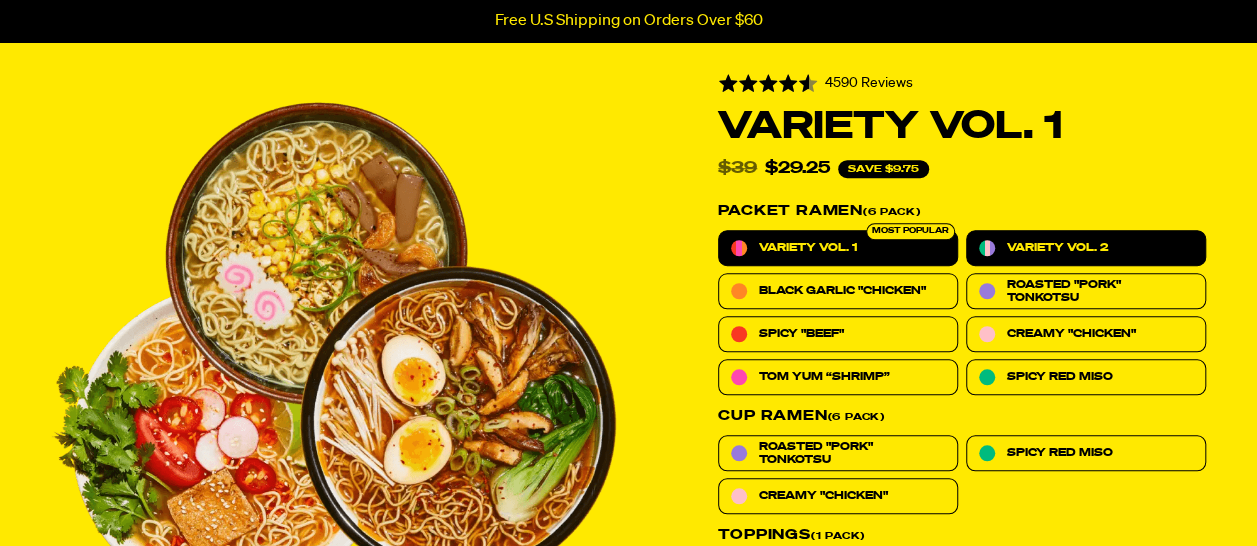 scroll, scrollTop: 734, scrollLeft: 0, axis: vertical 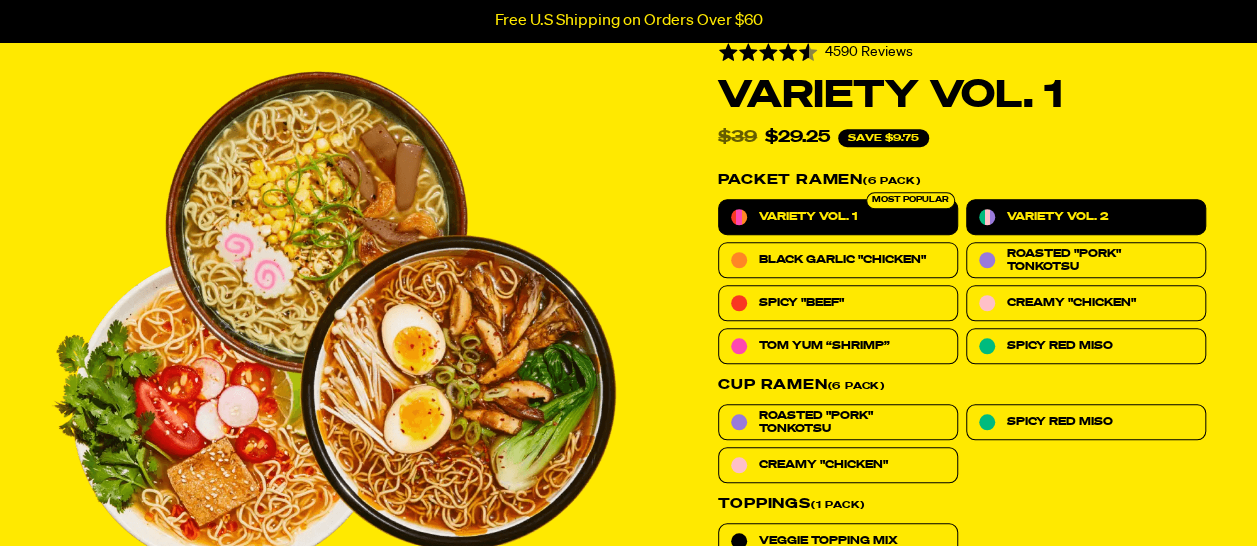 click on "Variety Vol. 2" at bounding box center [1086, 217] 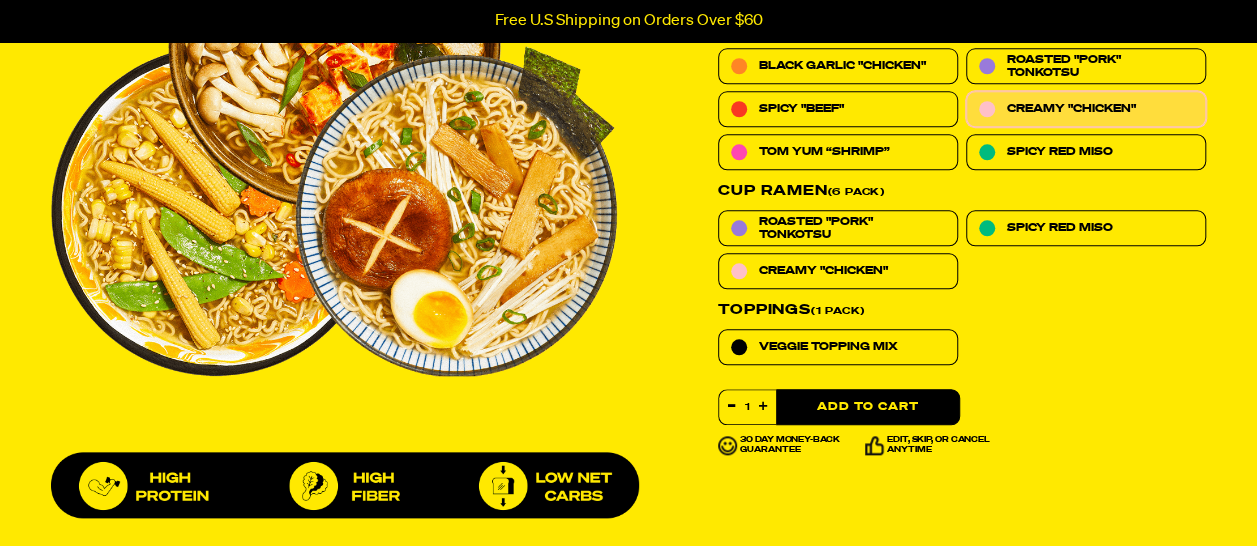 scroll, scrollTop: 1034, scrollLeft: 0, axis: vertical 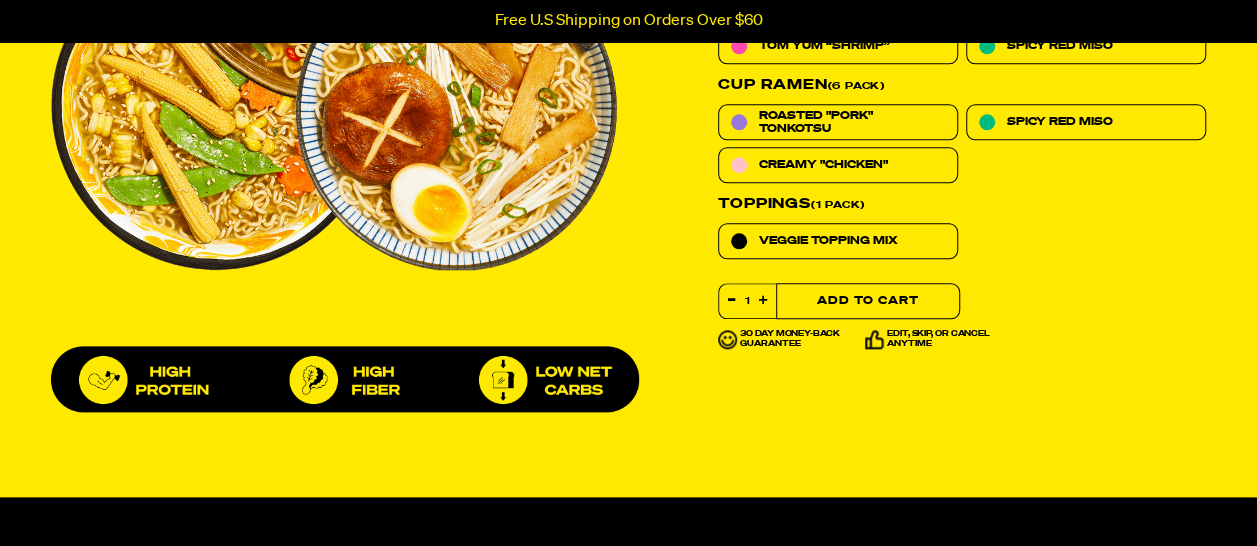 click on "Add to Cart" at bounding box center (868, 301) 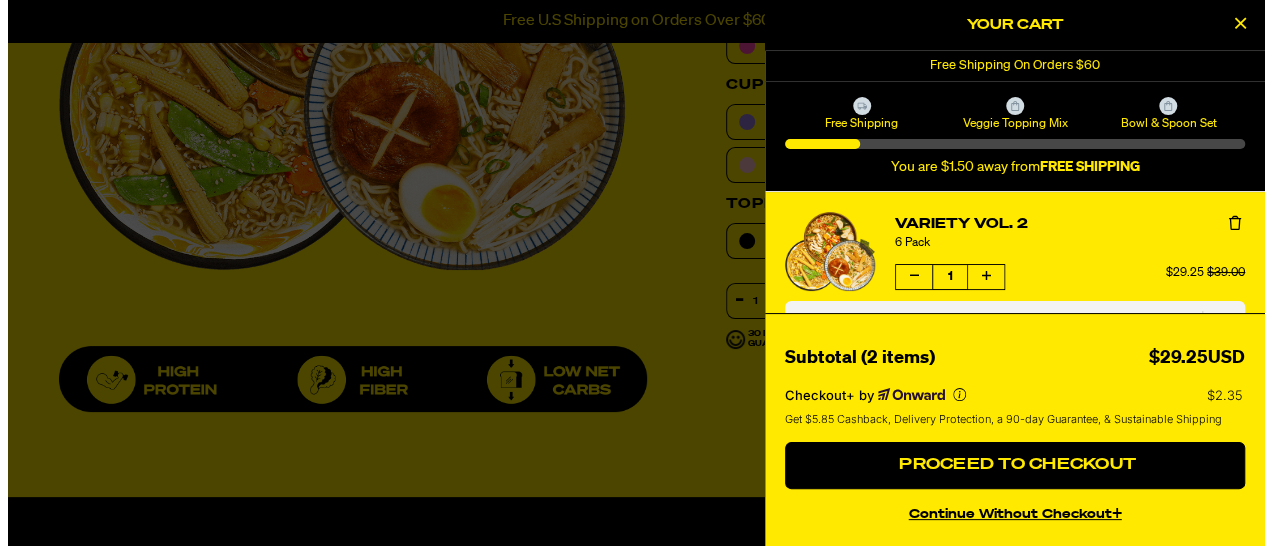 scroll, scrollTop: 1040, scrollLeft: 0, axis: vertical 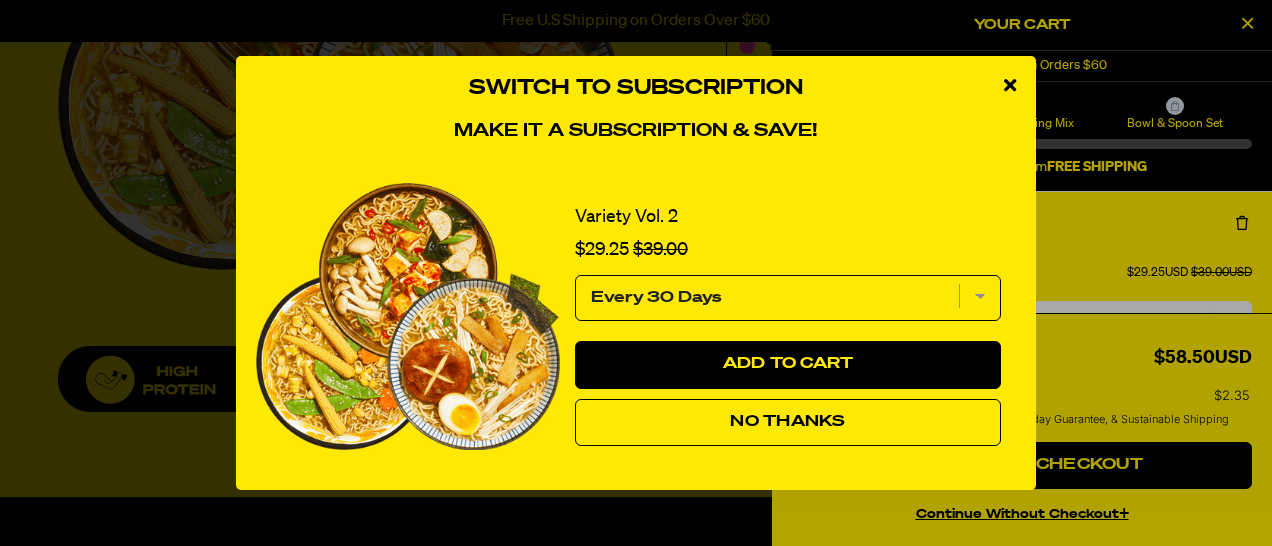click on "Every 30 Days" at bounding box center [788, 298] 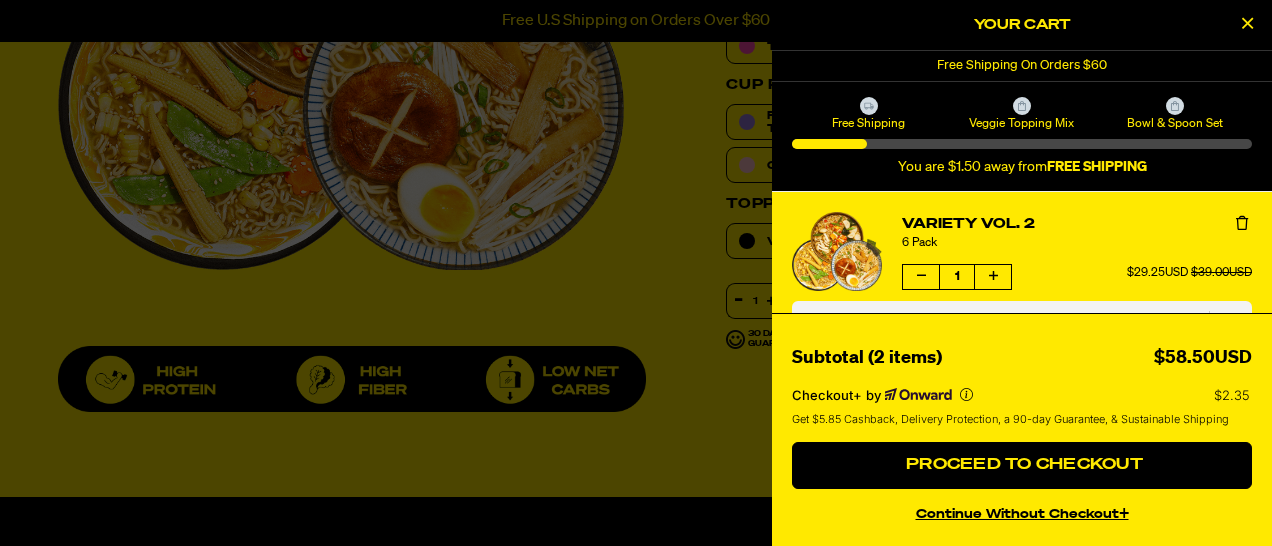 click on "Subtotal (2 items)   $58.50USD     Checkout+ by $2.35 Get $5.85 Cashback, Delivery Protection, a 90-day Guarantee, & Sustainable Shipping Earn 10% CashBack Get 10% back in store credit to be used on future purchases.* Satisfaction Guarantee If you have any quality issues within 90 days, we’ll make it right. Shipping Protection From theft, loss, damage, & more - Onward has you covered. Carbon Neutral Shipping We’ll offset the CO2 emissions of this shipment. Priority Support Skip the line and get expedited customer support. For subscription orders, Onward Package Protection will be added to each recurring order and may be cancelled at any time. *Reward code will be emailed 30 days after purchase.  FAQ   Privacy Policy   Terms of Service     Proceed to Checkout        continue without Checkout+" at bounding box center (1022, 429) 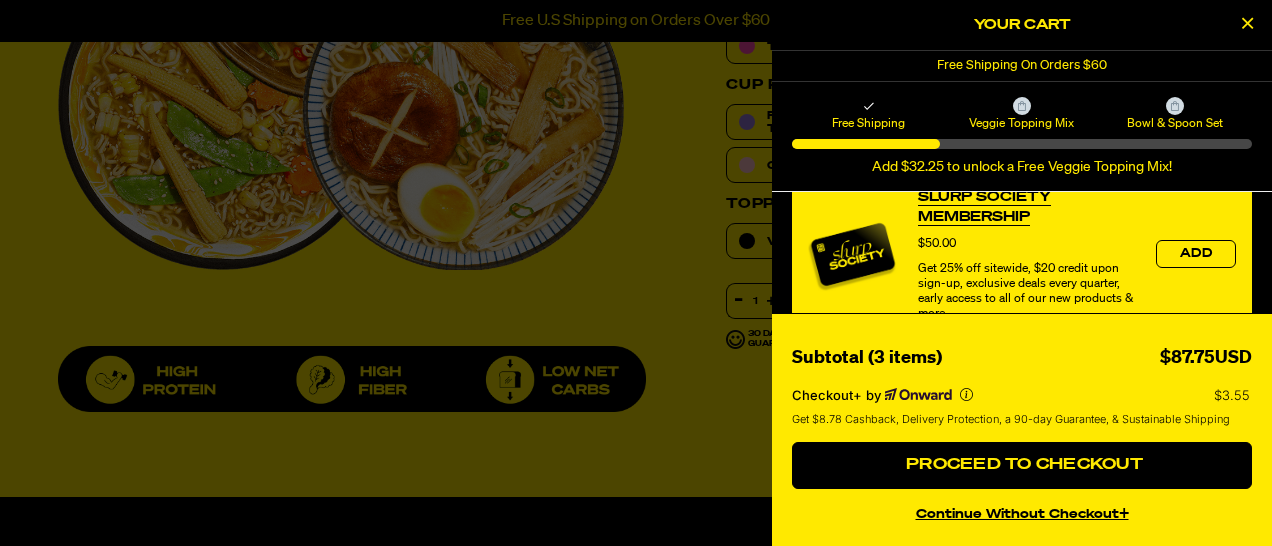 scroll, scrollTop: 400, scrollLeft: 0, axis: vertical 